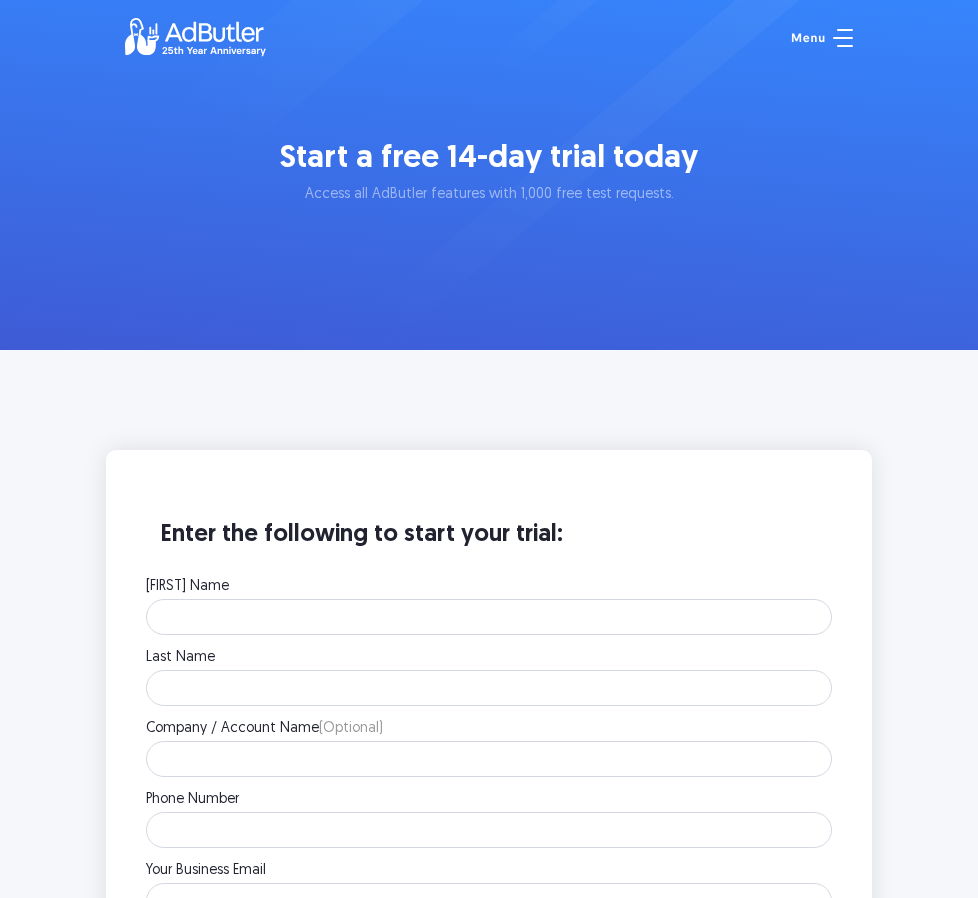 scroll, scrollTop: 0, scrollLeft: 0, axis: both 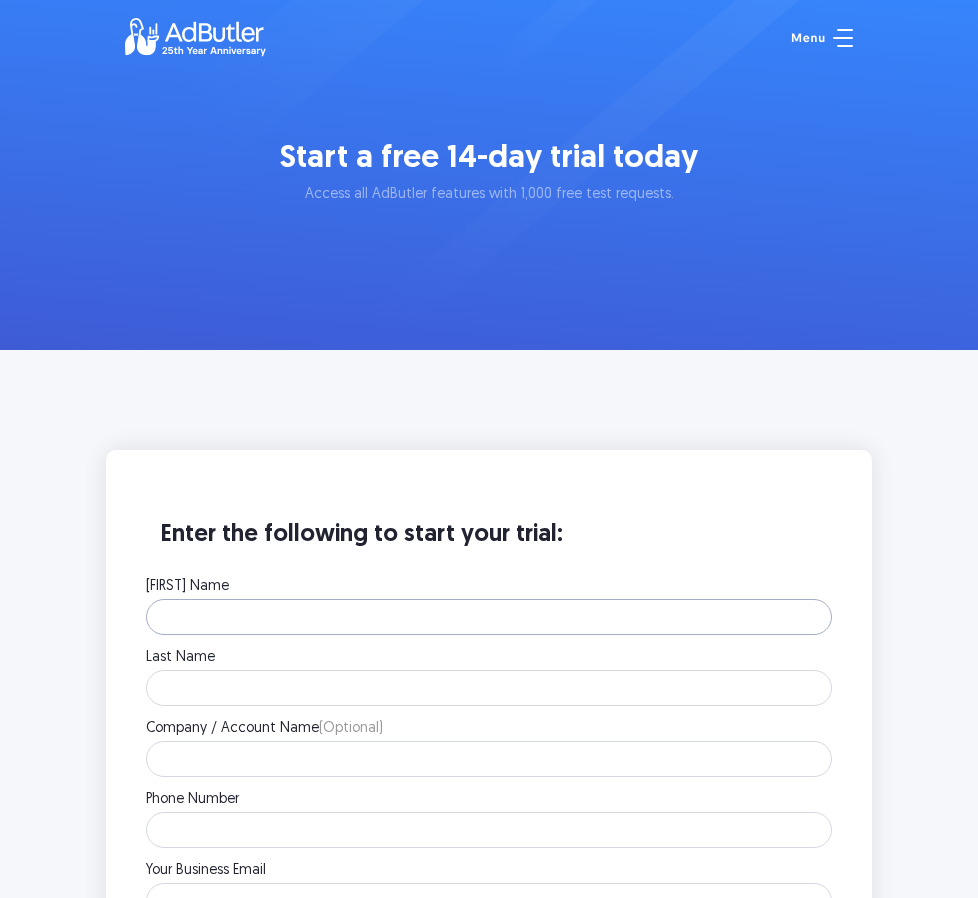 click on "First Name" at bounding box center (489, 617) 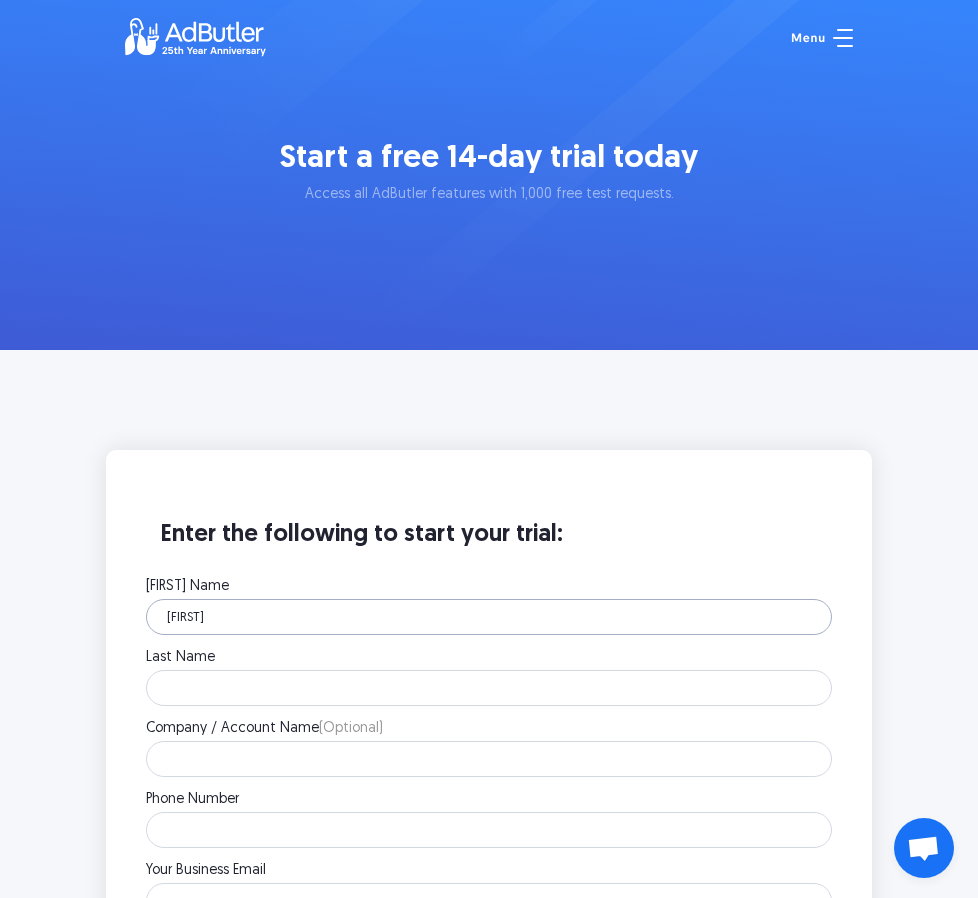 type on "Kelly" 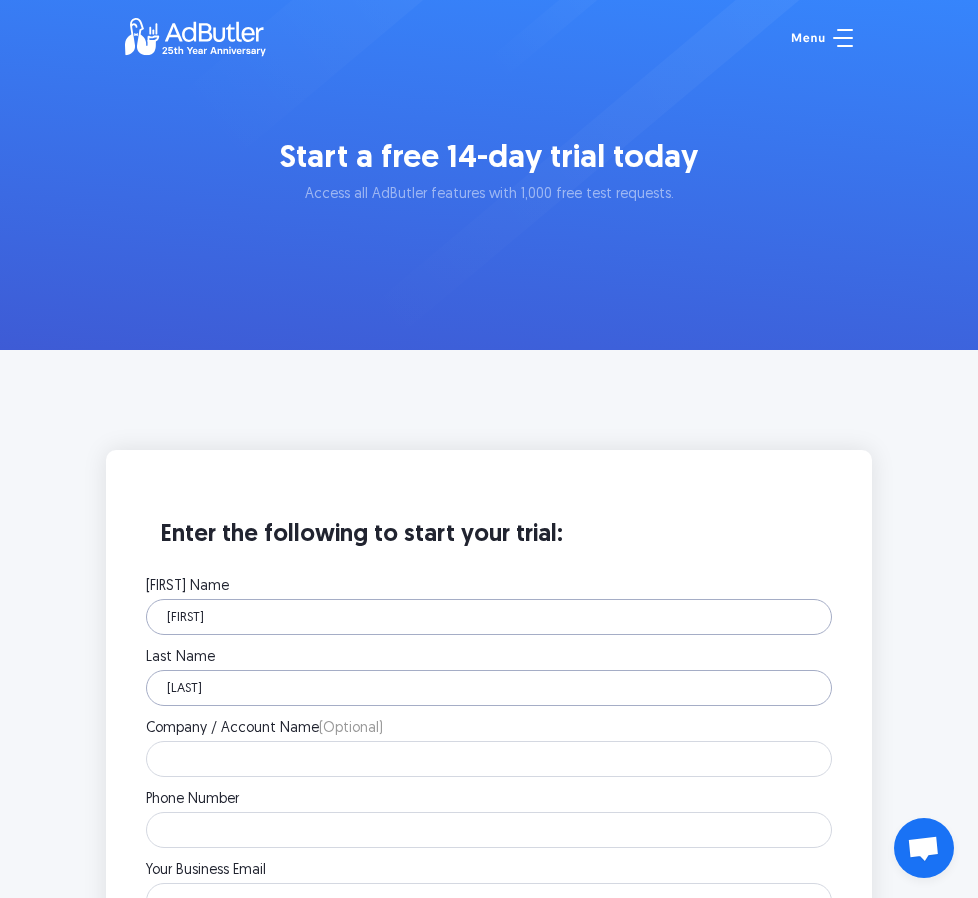 type on "Pribilovics" 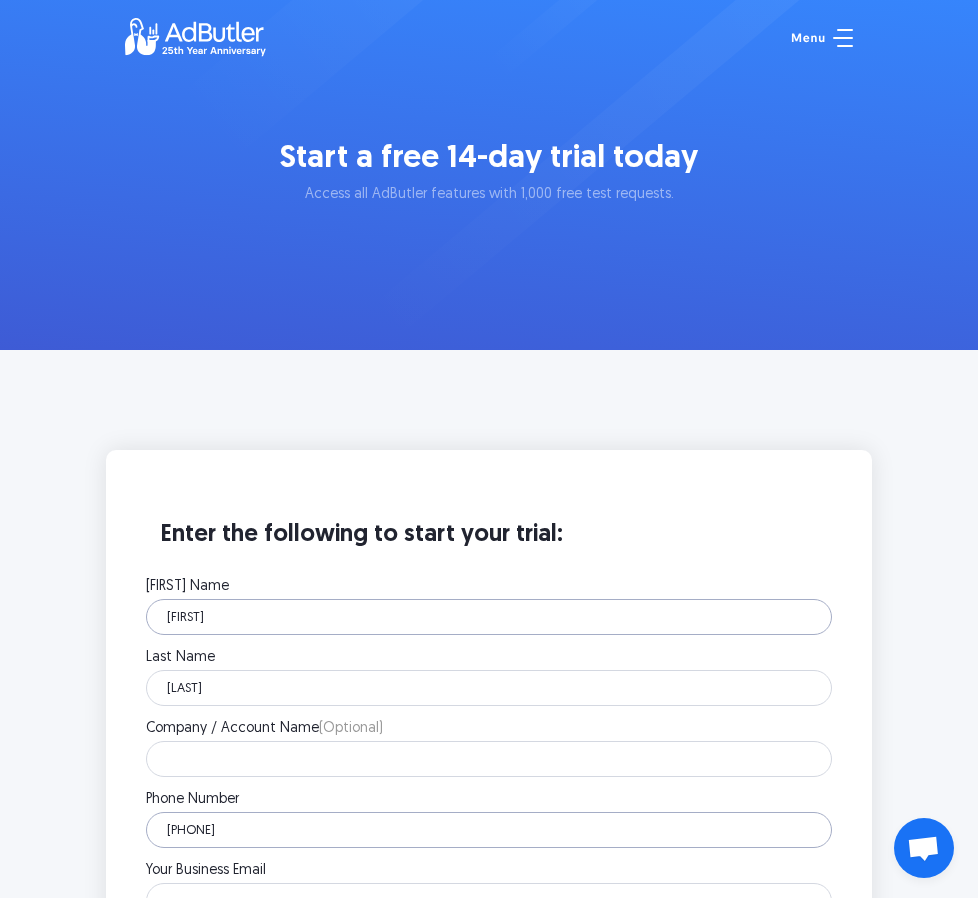 type on "9252122275" 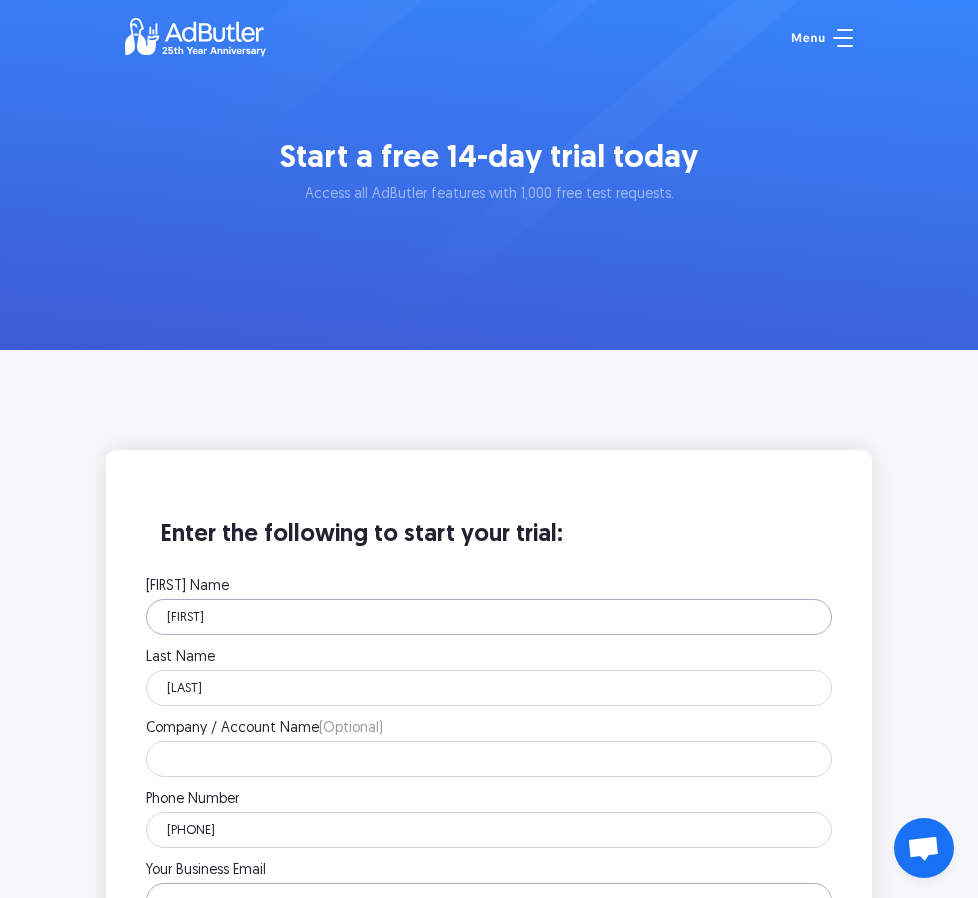 scroll, scrollTop: 21, scrollLeft: 0, axis: vertical 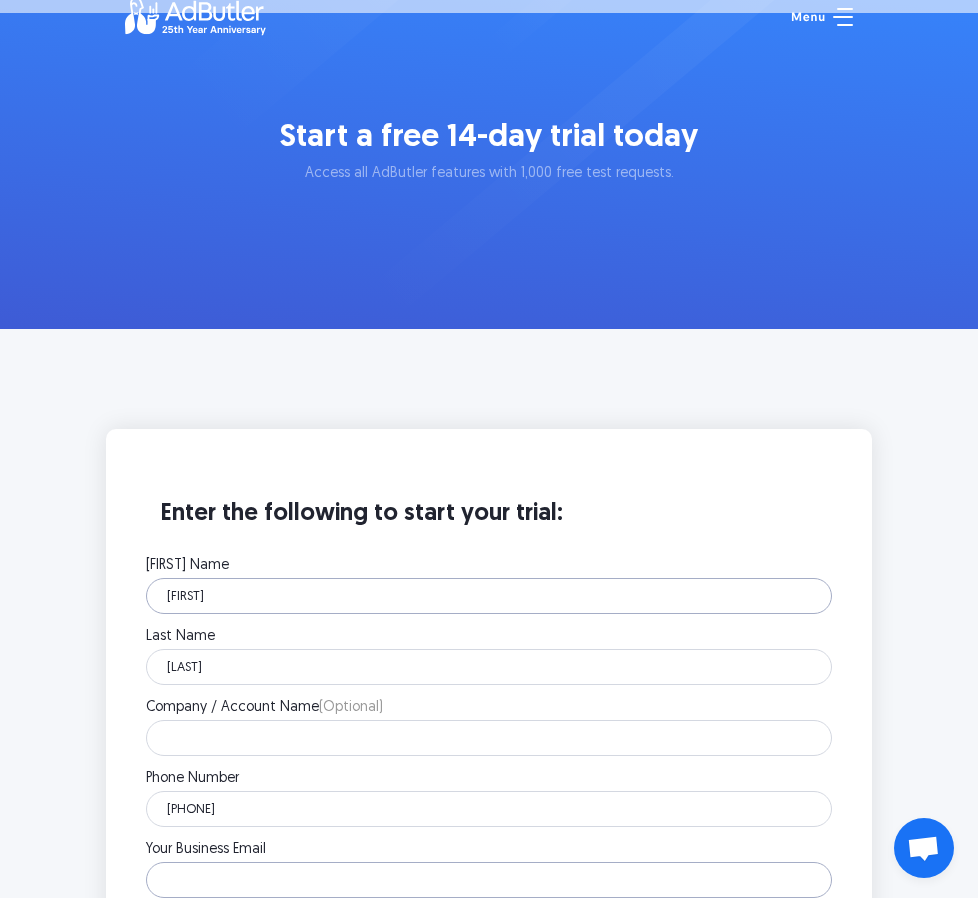 type on "l" 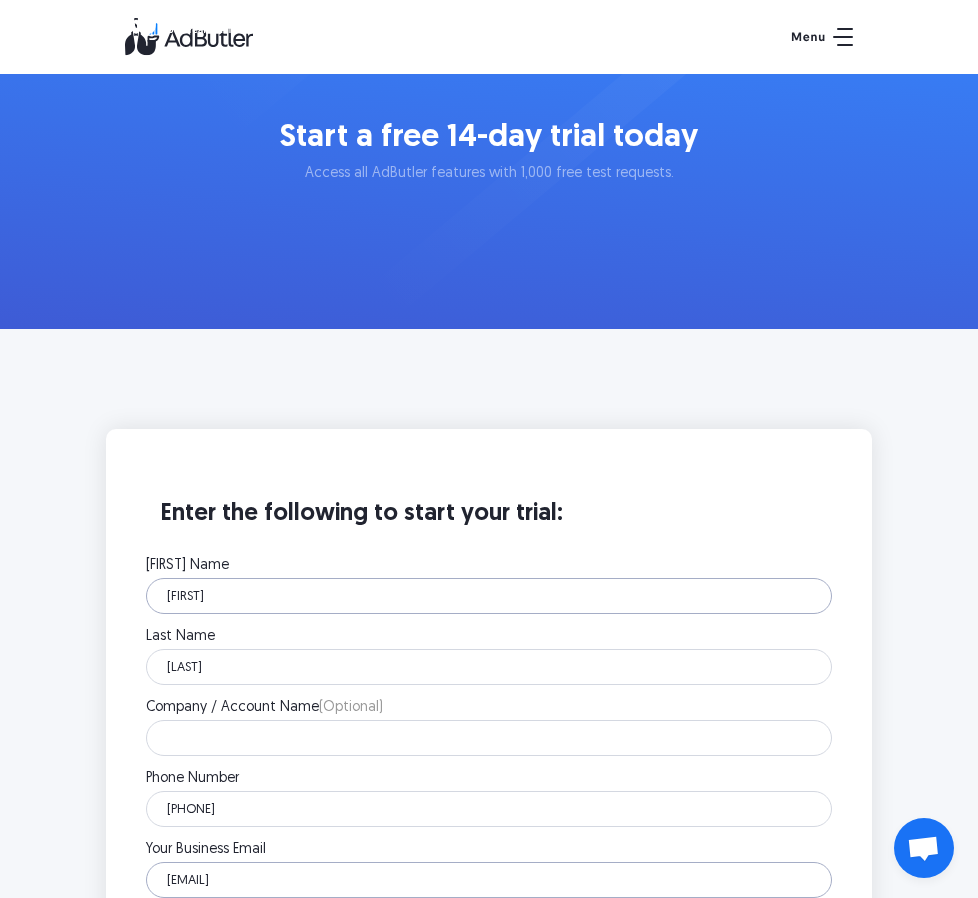 type on "kpribilovics@lwolf.com" 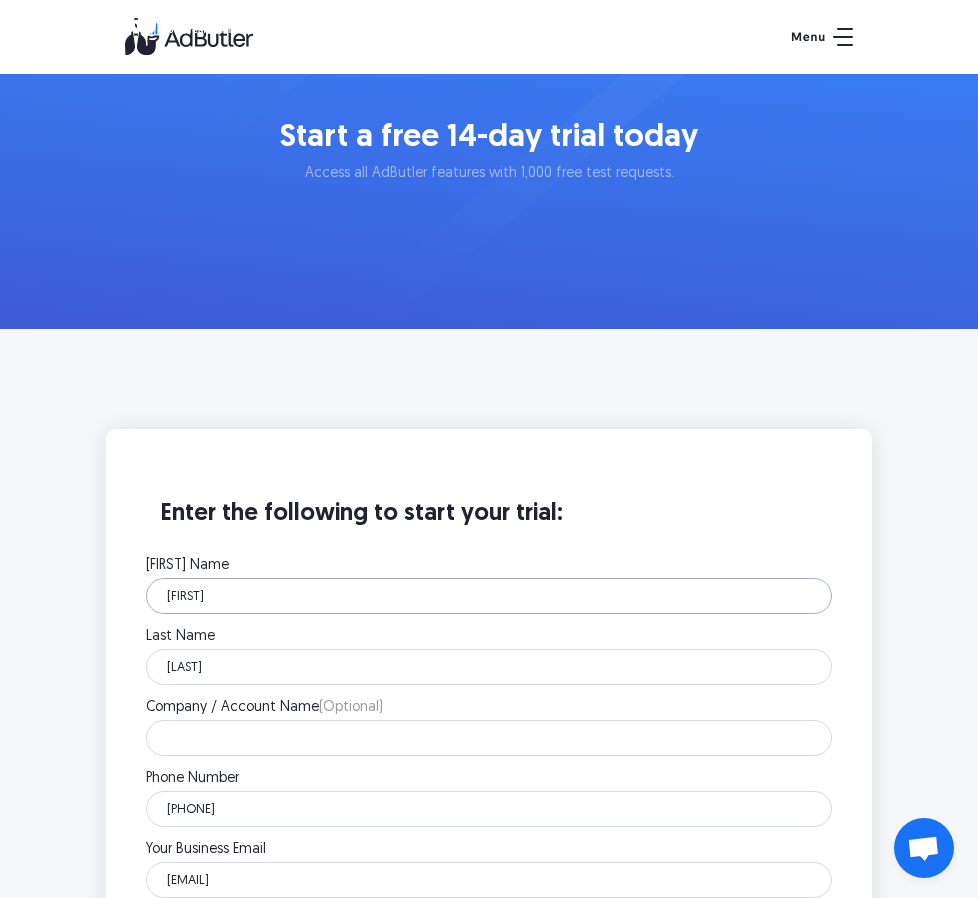 scroll, scrollTop: 523, scrollLeft: 0, axis: vertical 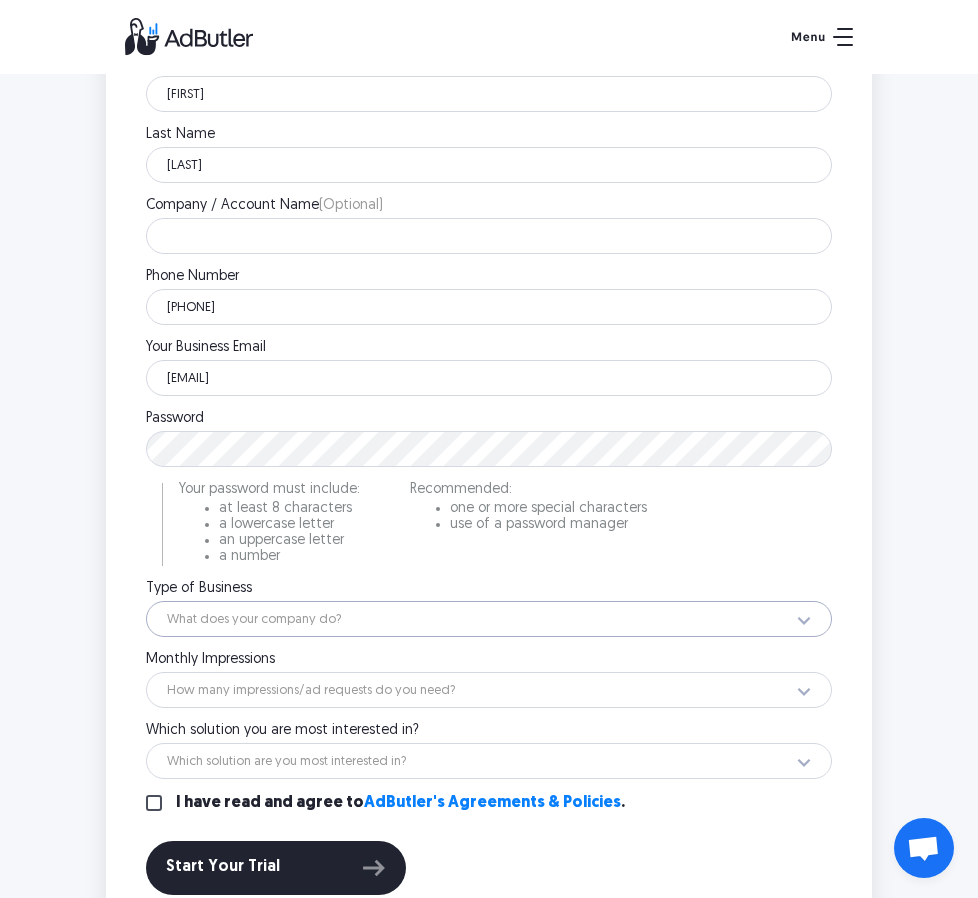 click on "What does your company do?
Ad Network Agency Advertiser Brand Publisher SSP DSP Exchange Partner Affiliate Technology Provider Retail Media Audience Management Unsure" at bounding box center [489, 619] 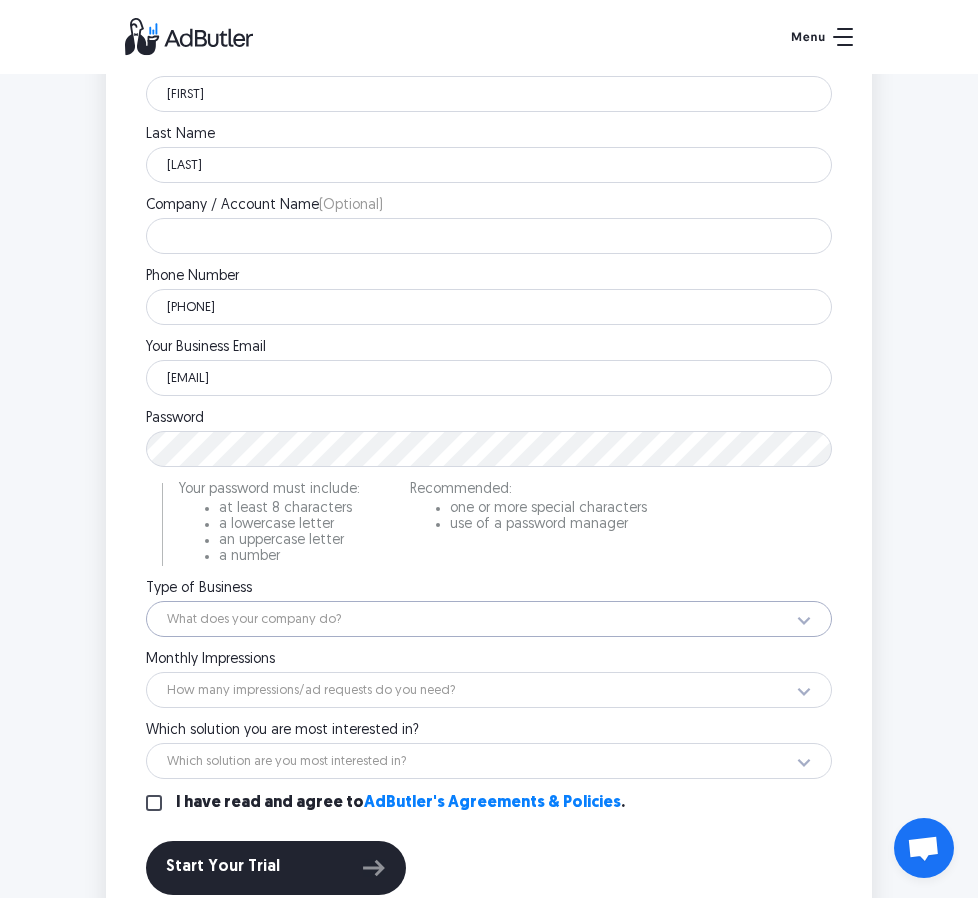 select on "32" 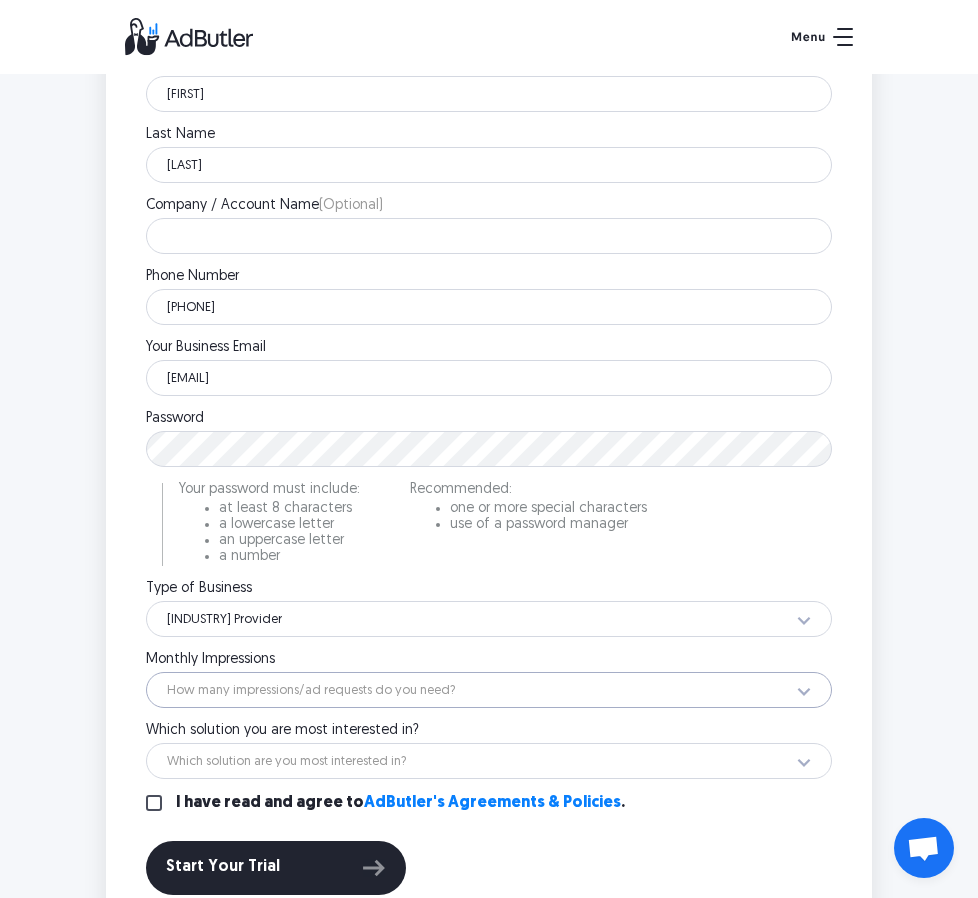 click on "How many impressions/ad requests do you need?
Less than 1 million 1 - 10 million 10 - 100 million 100 million - 1 billion 1 - 10 billion+ Not sure" at bounding box center [489, 690] 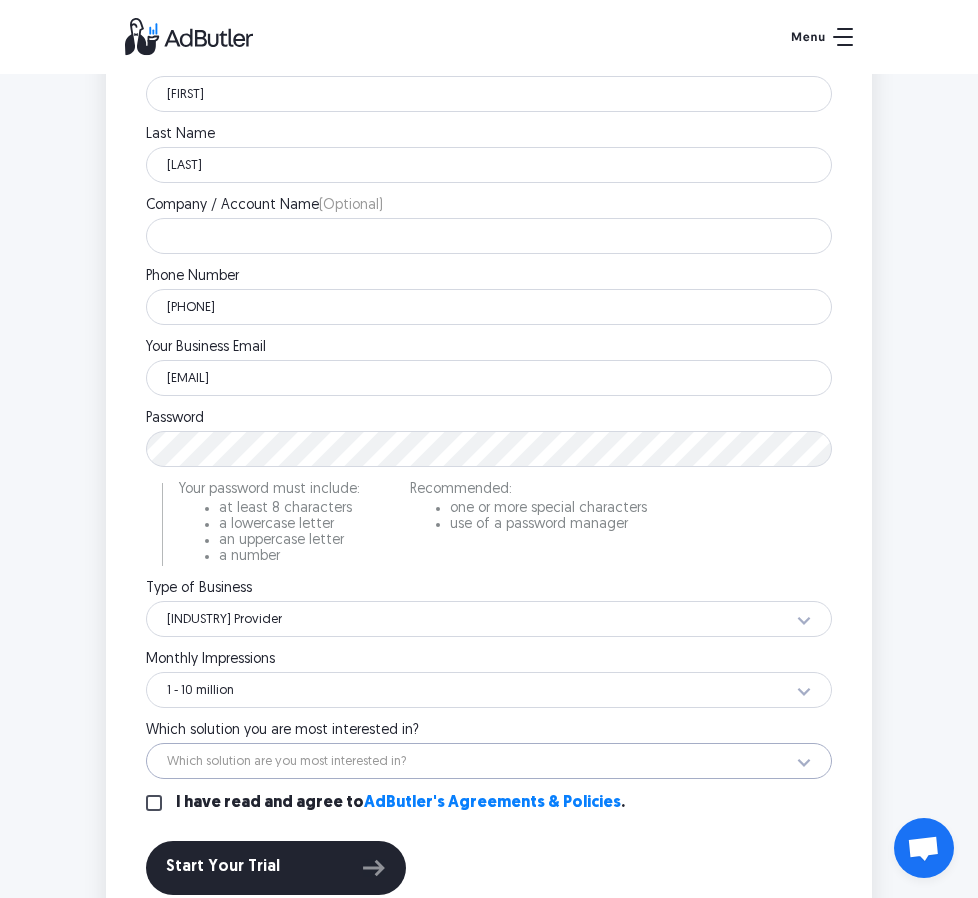 click on "Which solution are you most interested in?
Display Ad Server
Supply-Side Programmatic
Video Ad Server
Mobile Ad Server
API Ad Server
Self-Serve Marketplace
Native Ad Server
Email Ad Server
Digital Out-Of-Home Ad Server
Custom Development
Retail Media
Audience Management
Not Sure" at bounding box center (489, 761) 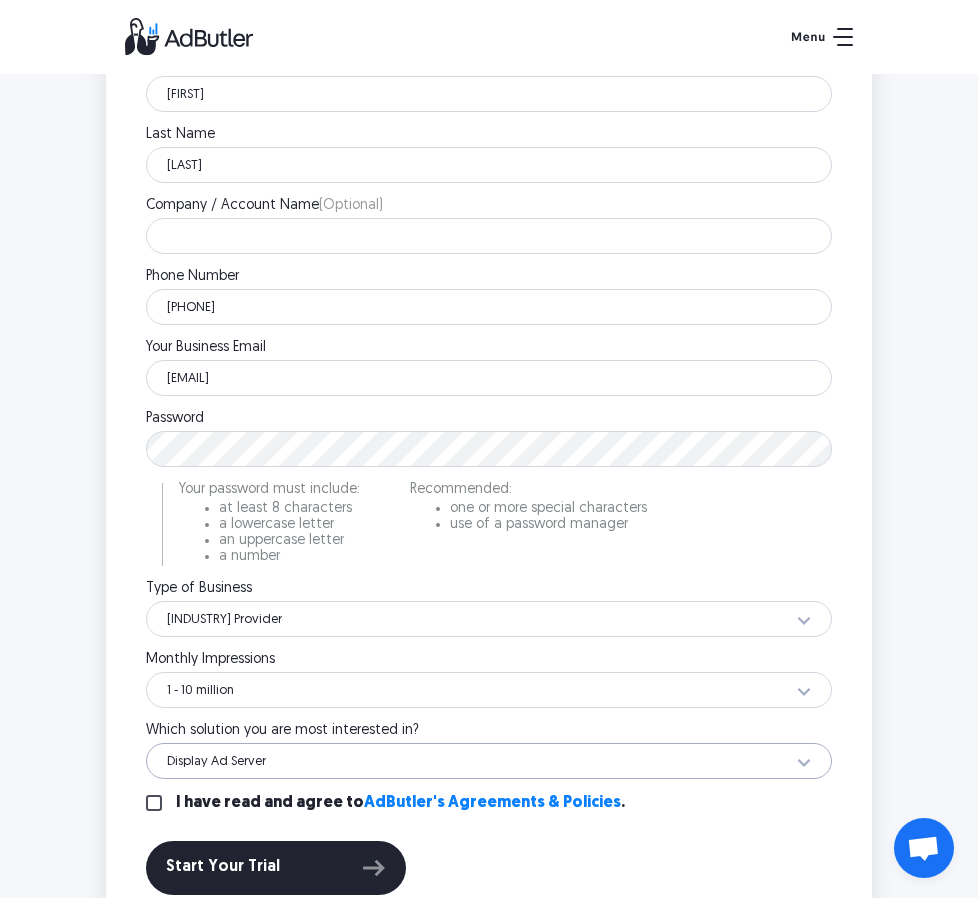 click on "Which solution are you most interested in?
Display Ad Server
Supply-Side Programmatic
Video Ad Server
Mobile Ad Server
API Ad Server
Self-Serve Marketplace
Native Ad Server
Email Ad Server
Digital Out-Of-Home Ad Server
Custom Development
Retail Media
Audience Management
Not Sure" at bounding box center (489, 761) 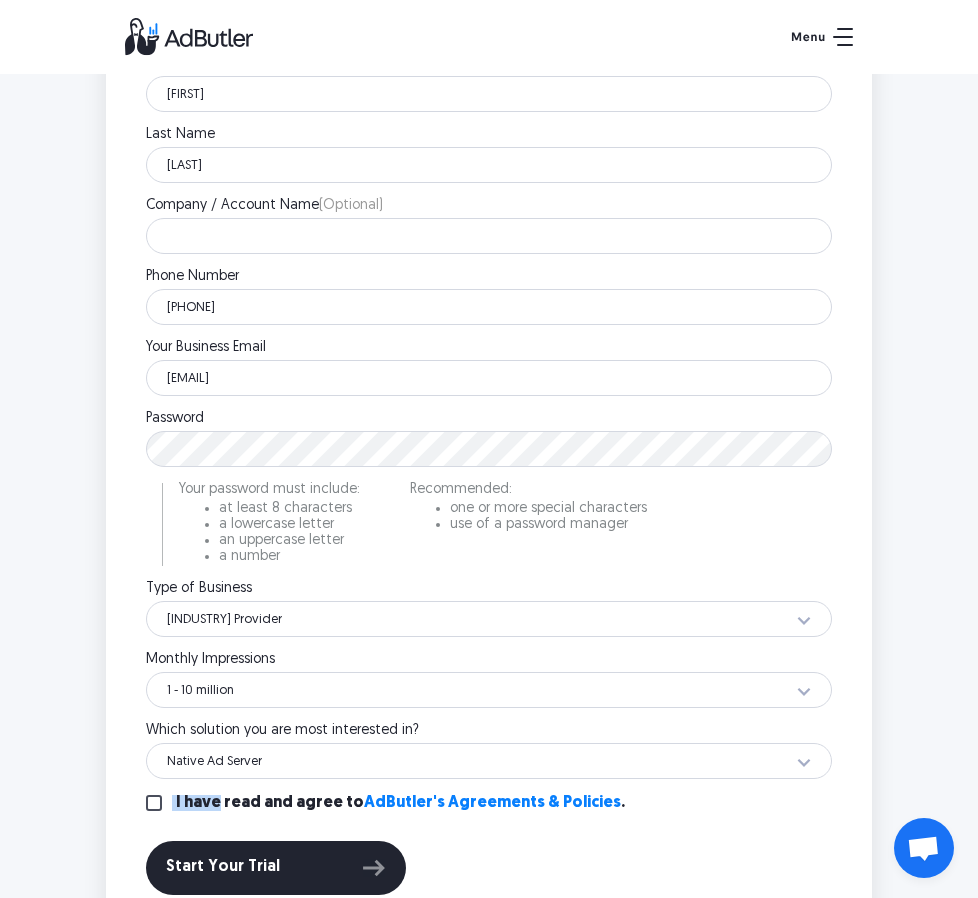 click on "I have read and agree to  AdButler's
Agreements & Policies ." at bounding box center [489, 803] 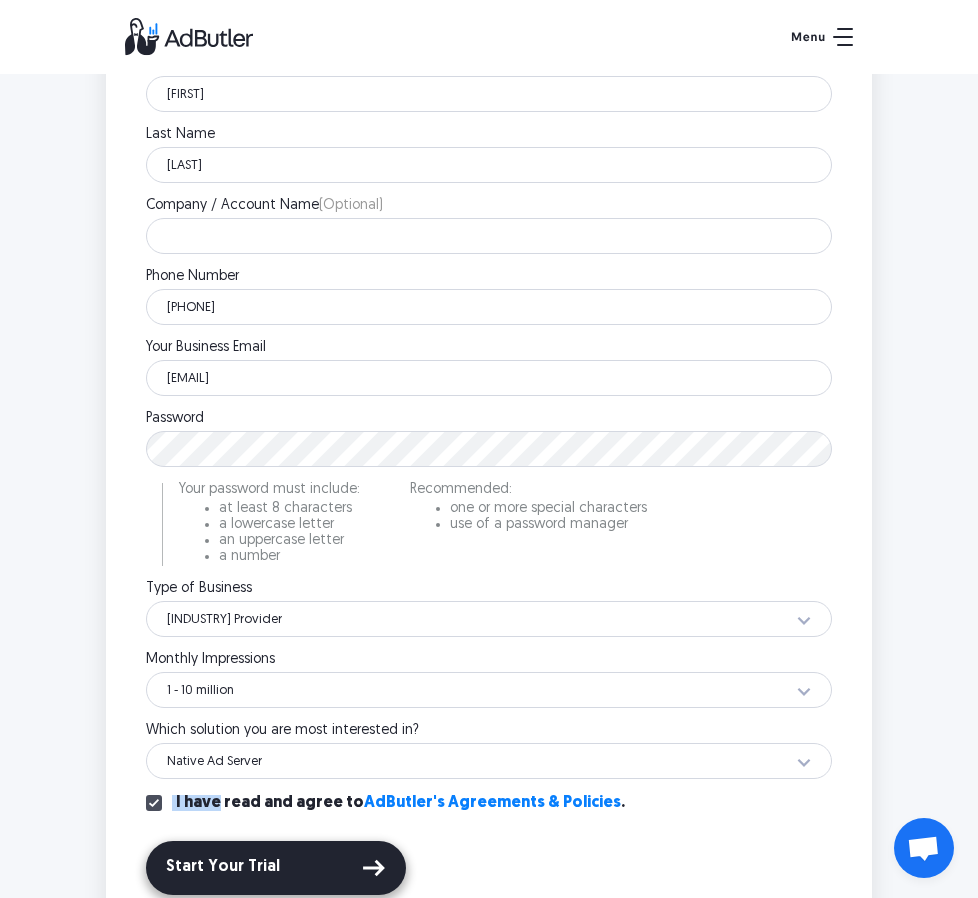 click on "Start Your Trial" at bounding box center [276, 868] 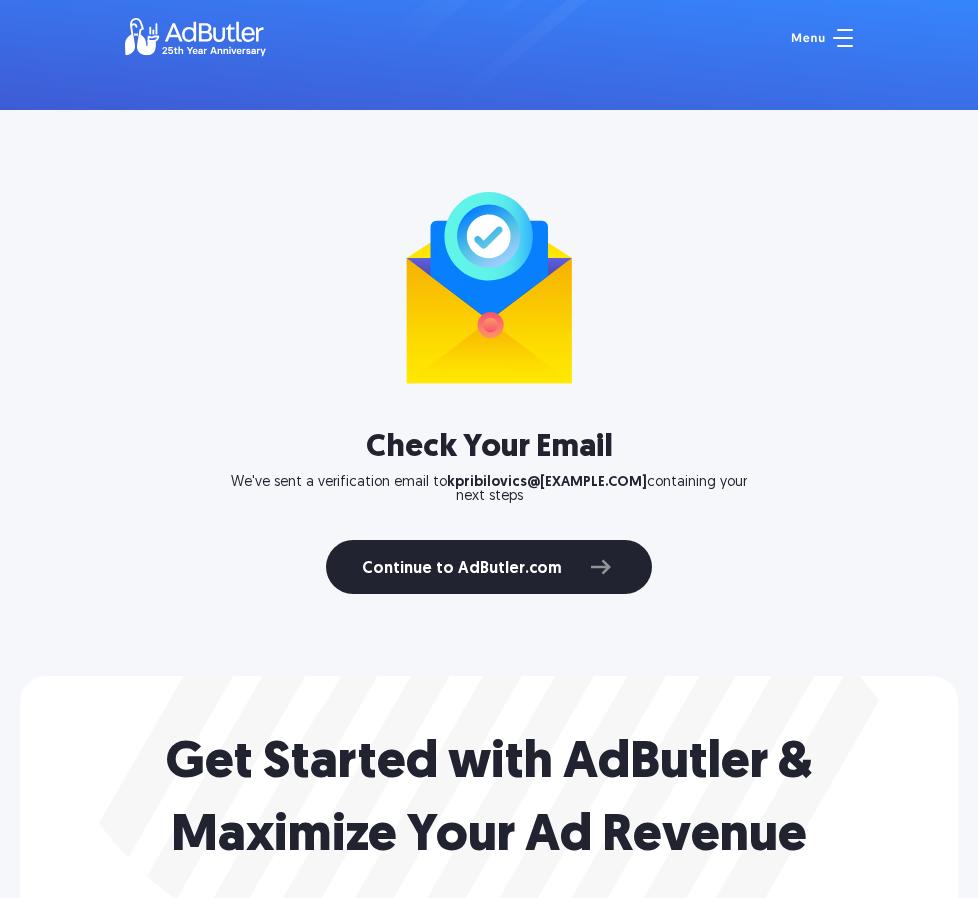 scroll, scrollTop: 0, scrollLeft: 0, axis: both 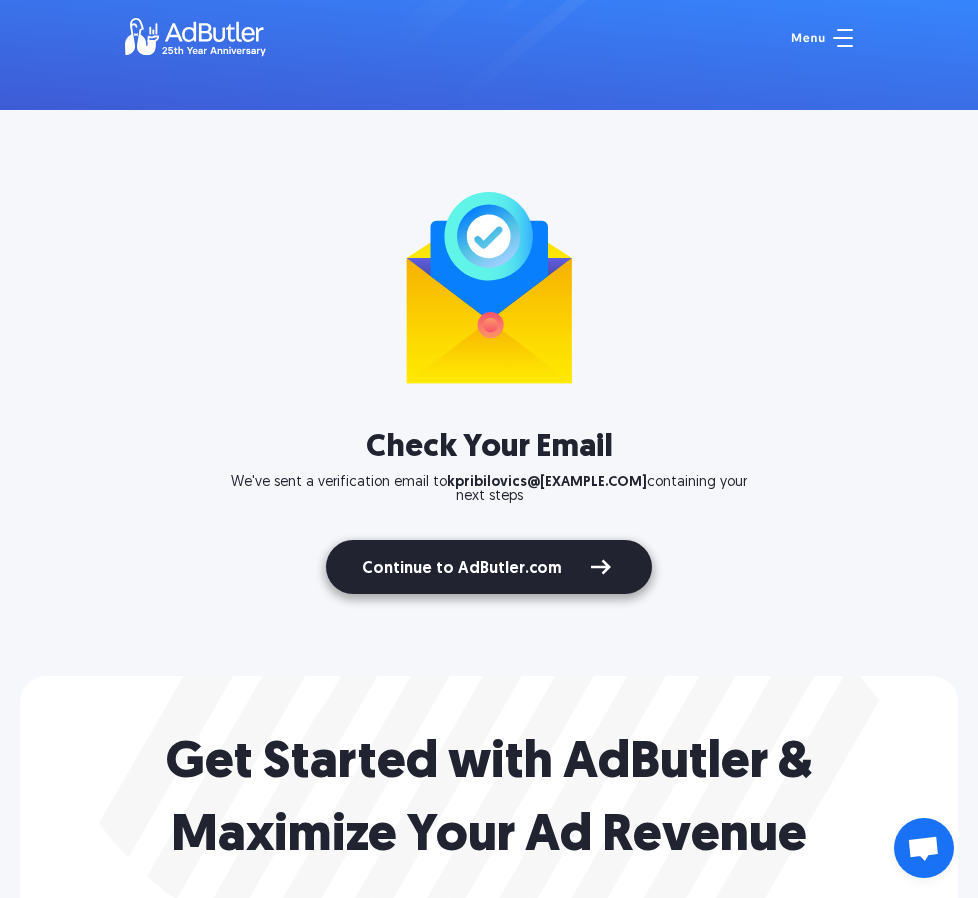 click on "Continue to AdButler.com" at bounding box center [489, 567] 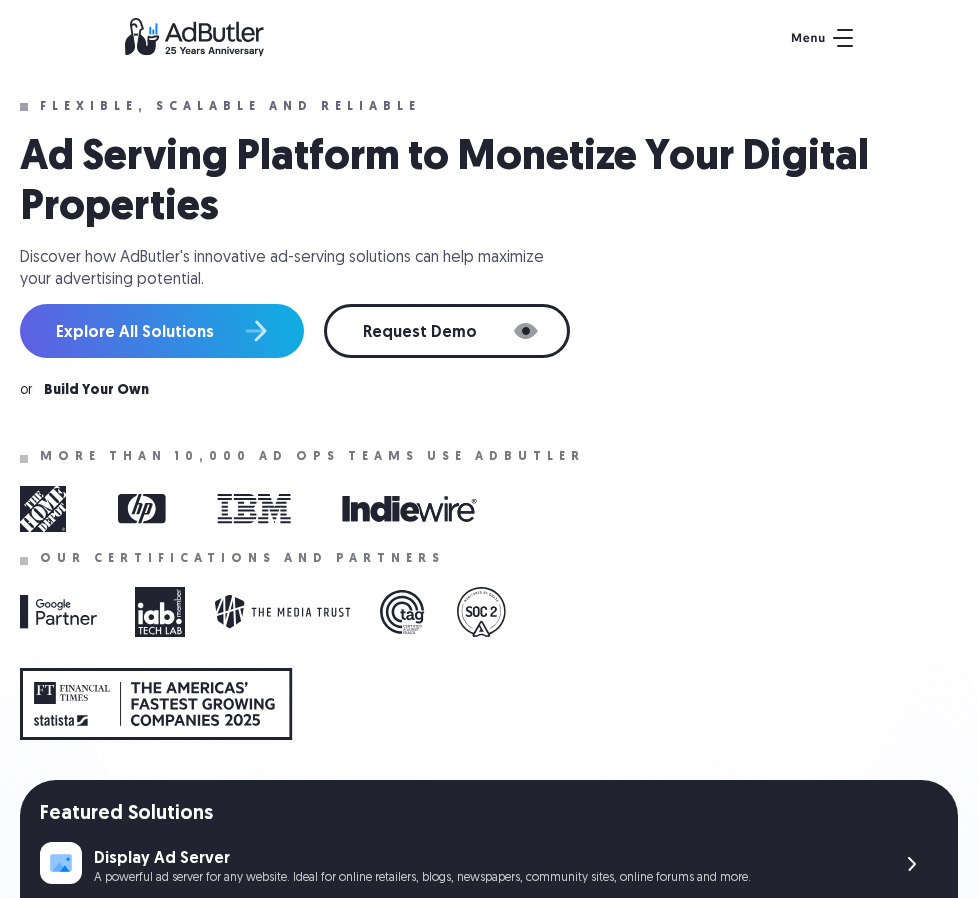 scroll, scrollTop: 0, scrollLeft: 0, axis: both 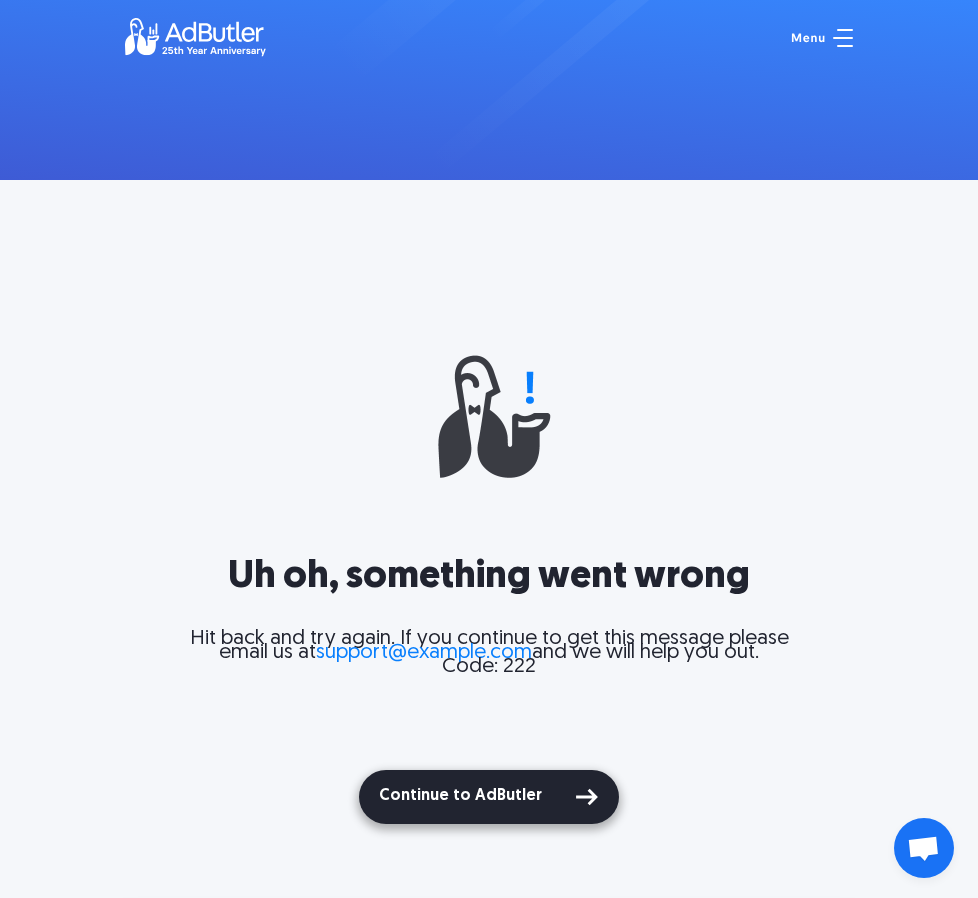 click on "Continue to AdButler" at bounding box center (489, 797) 